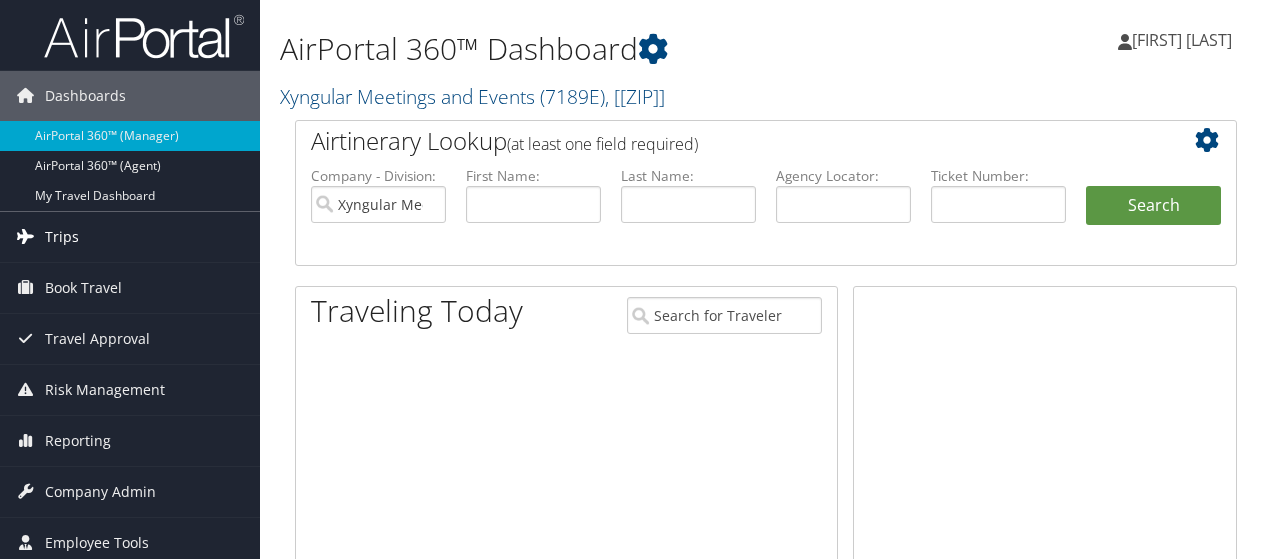 scroll, scrollTop: 0, scrollLeft: 0, axis: both 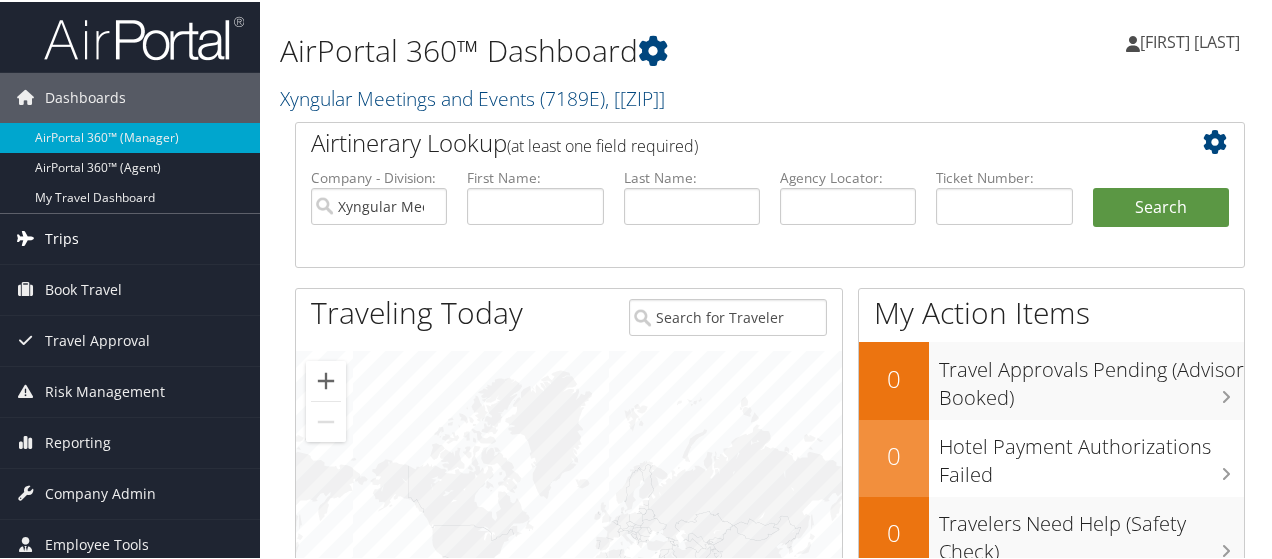 click on "Trips" at bounding box center (130, 237) 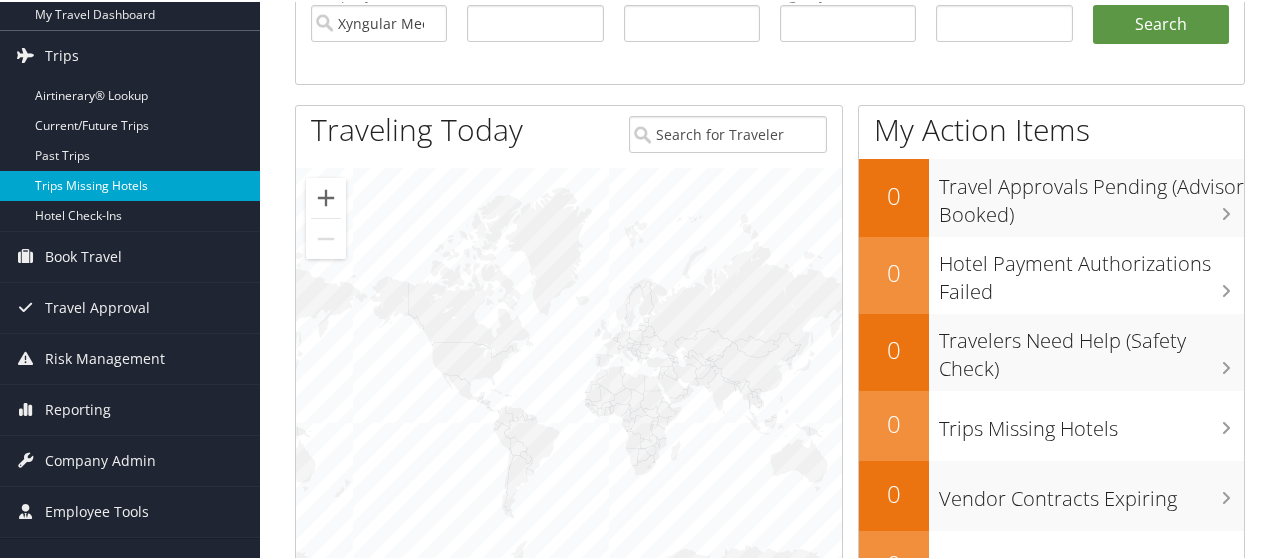 scroll, scrollTop: 200, scrollLeft: 0, axis: vertical 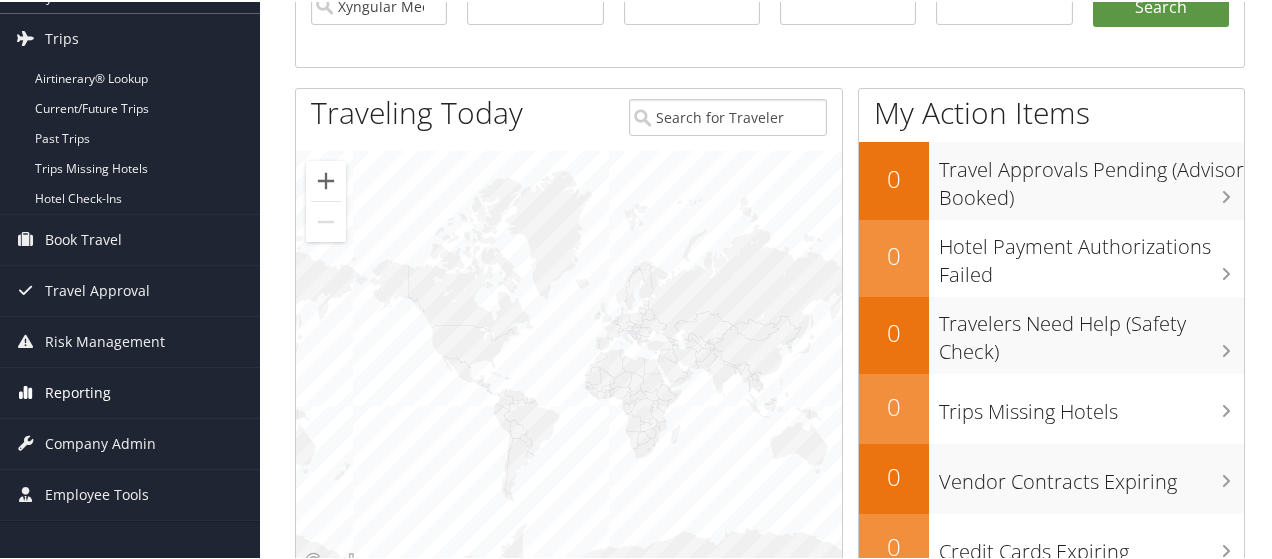 click on "Reporting" at bounding box center [78, 391] 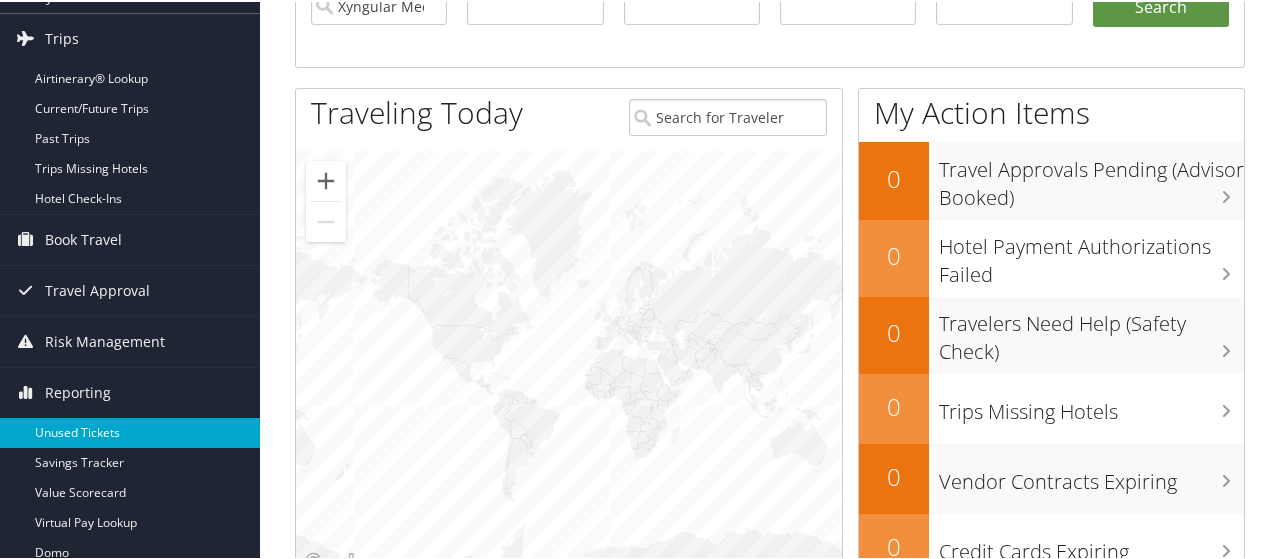 click on "Unused Tickets" at bounding box center (130, 431) 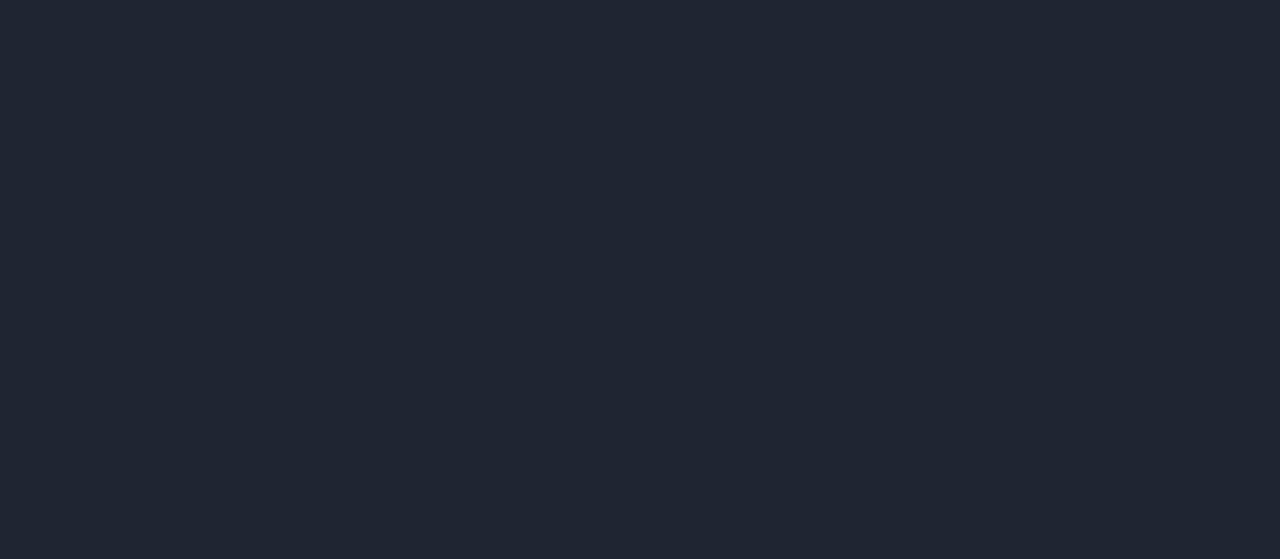 scroll, scrollTop: 0, scrollLeft: 0, axis: both 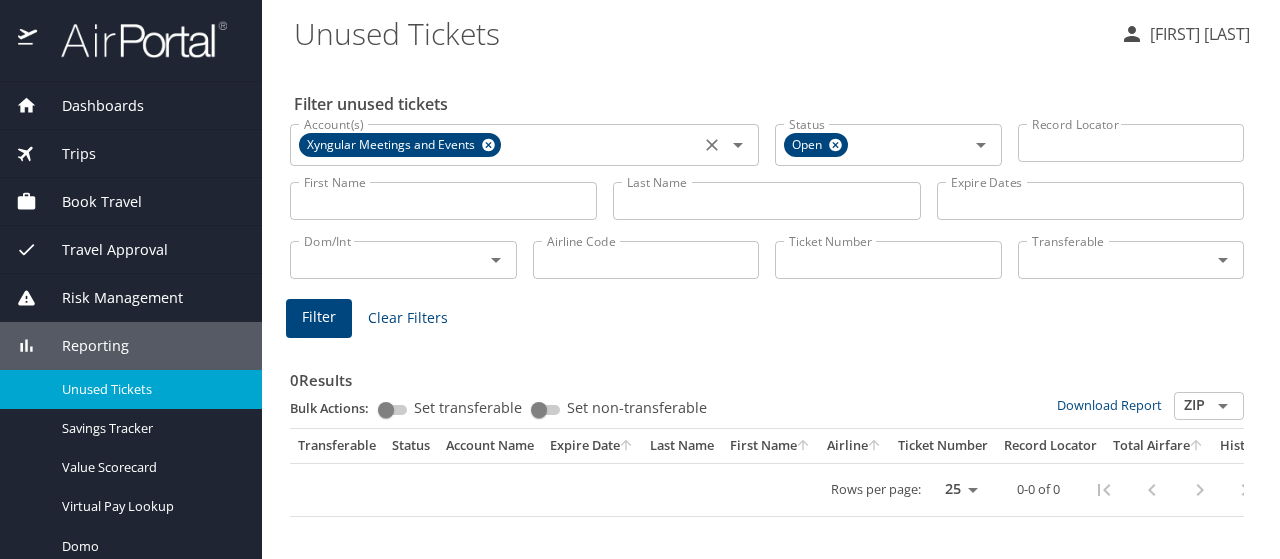 click 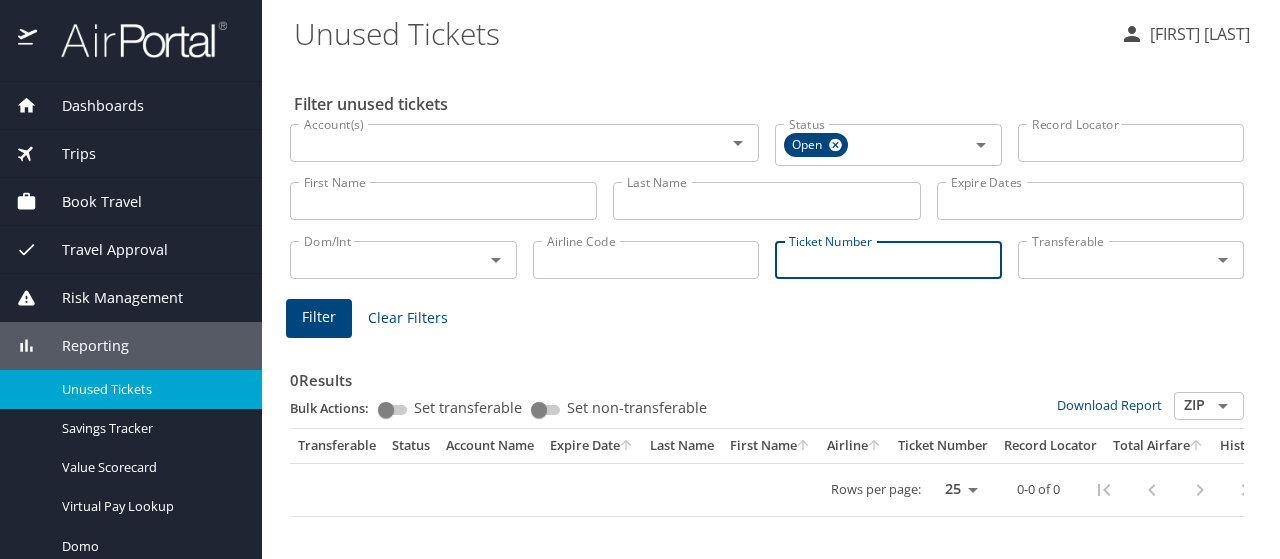 click on "Ticket Number" at bounding box center (888, 260) 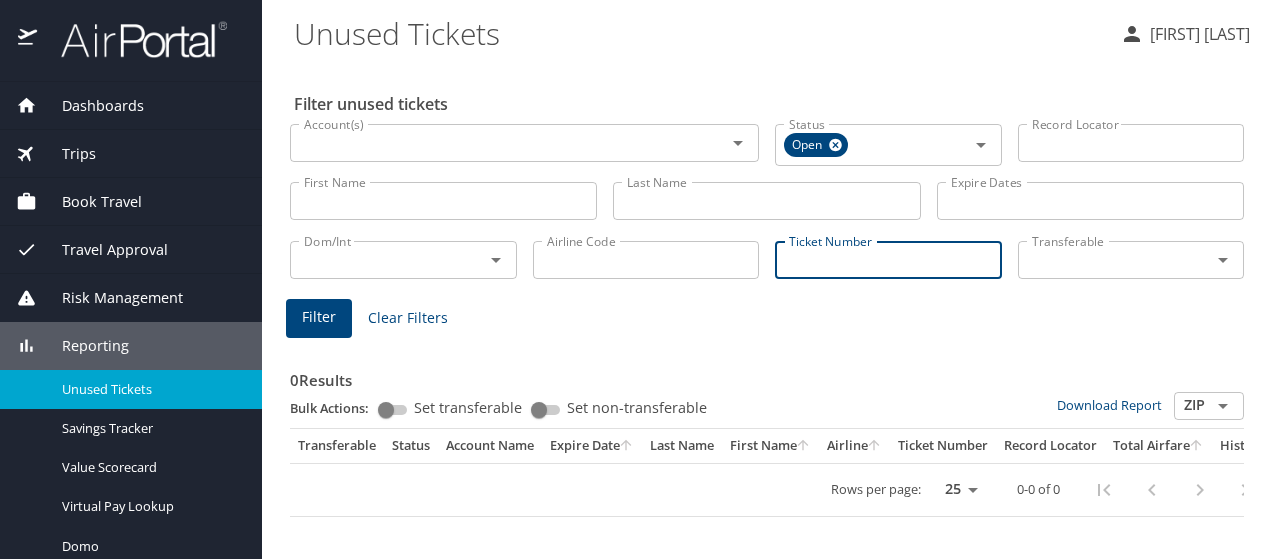 paste on "5268998447236'" 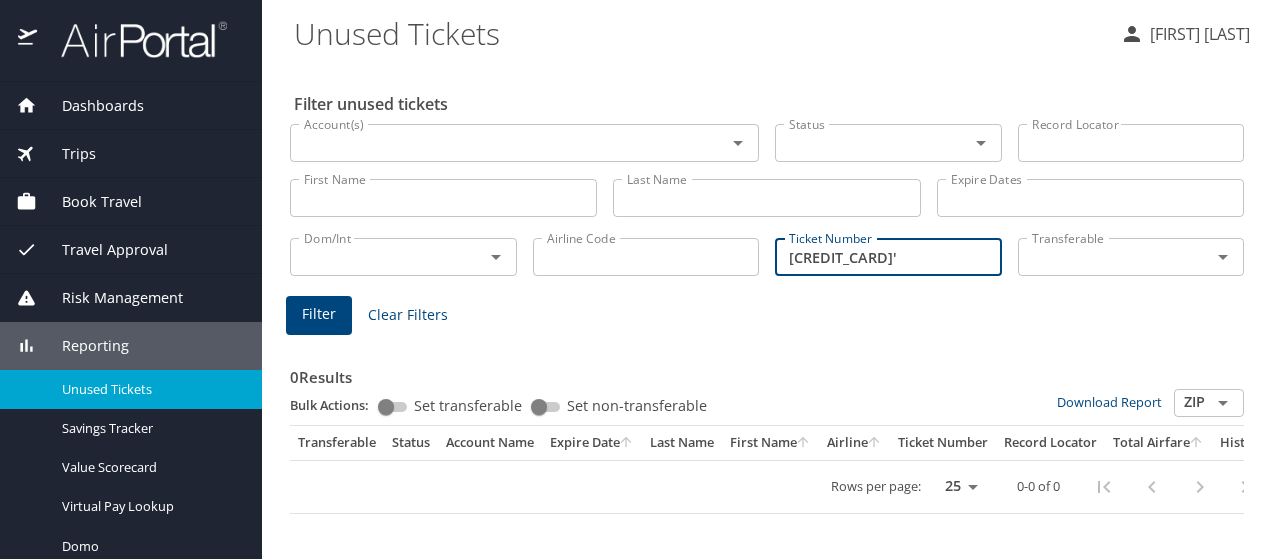 click on "Filter" at bounding box center [319, 314] 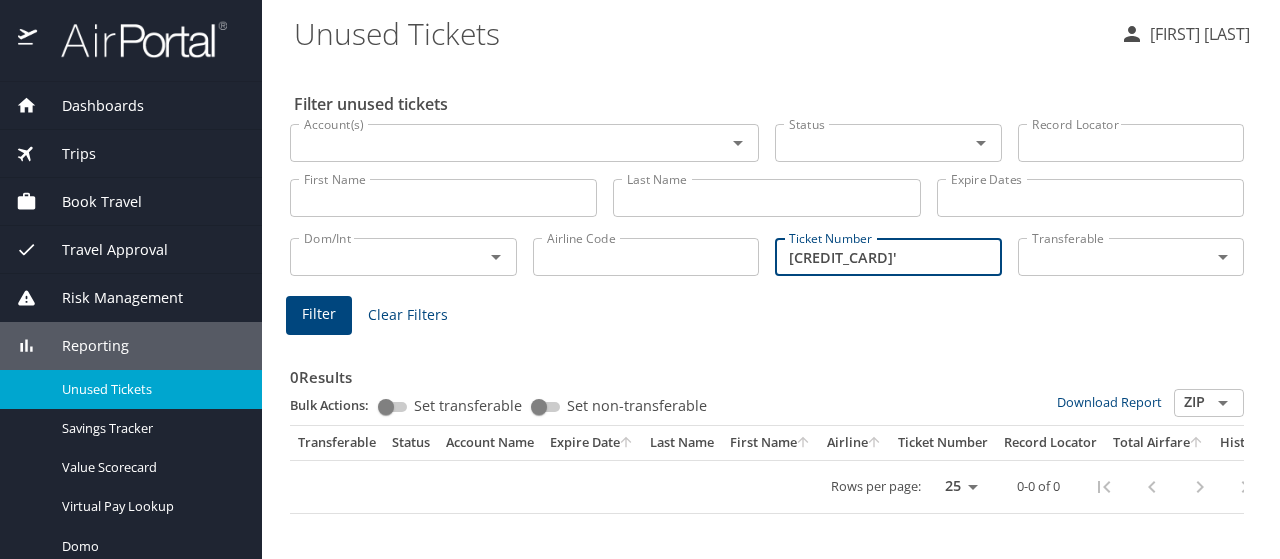 click on "5268998447236'" at bounding box center (888, 257) 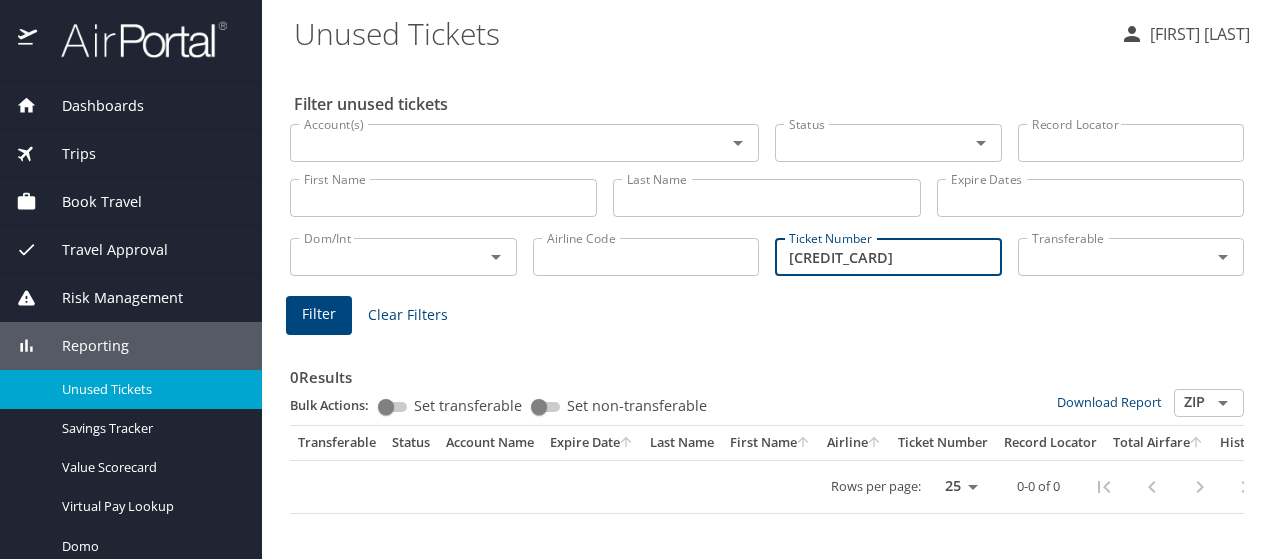type on "[ACCOUNT_NUMBER]" 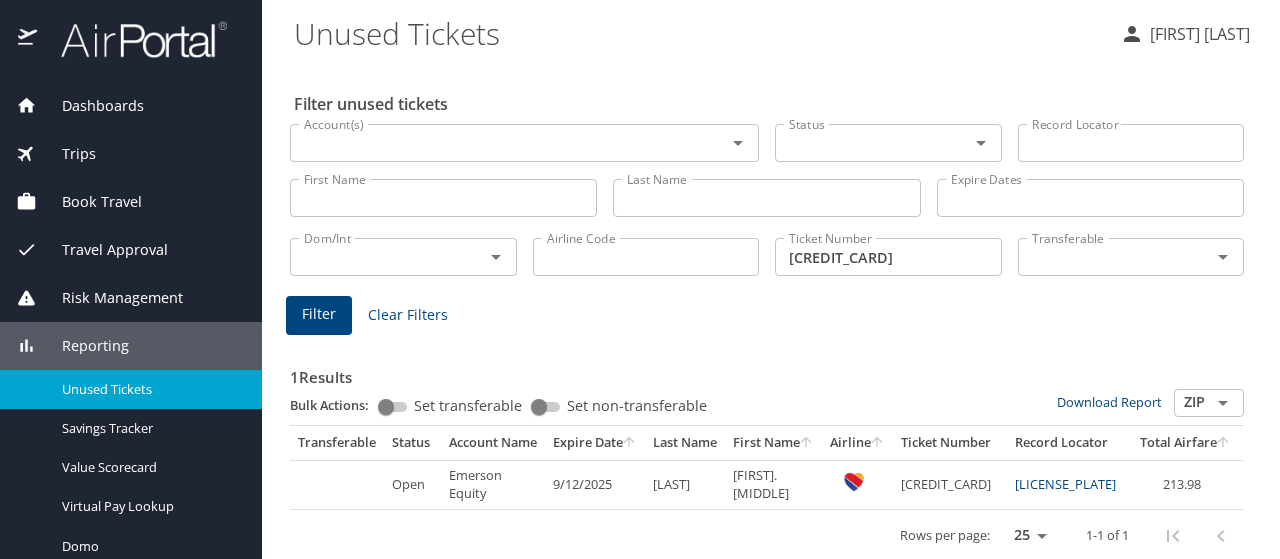 scroll, scrollTop: 26, scrollLeft: 0, axis: vertical 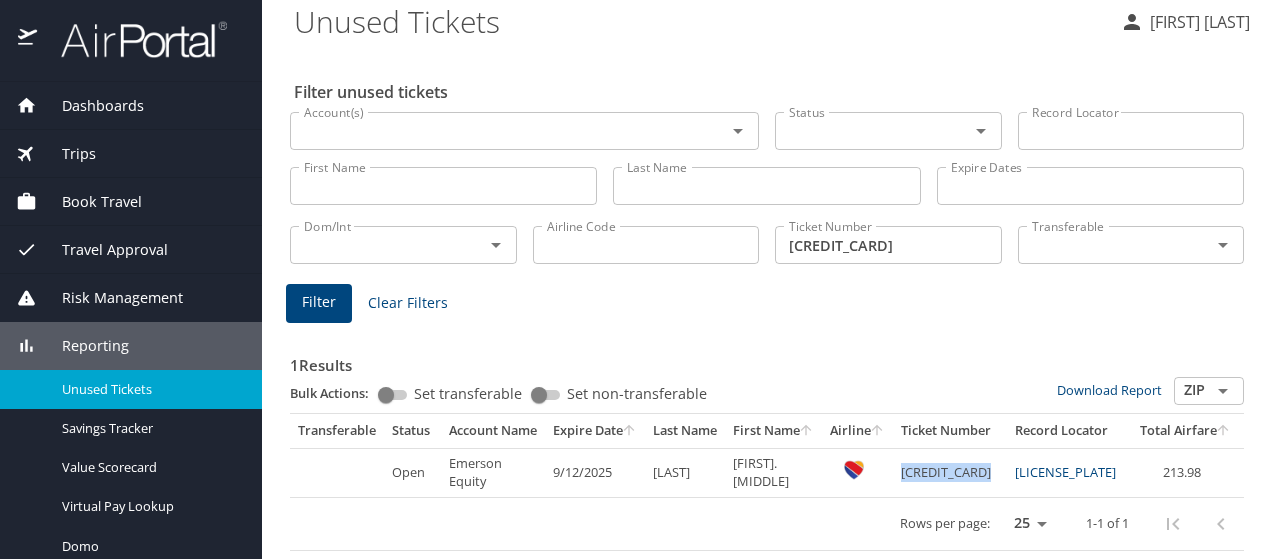 drag, startPoint x: 1018, startPoint y: 457, endPoint x: 914, endPoint y: 463, distance: 104.172935 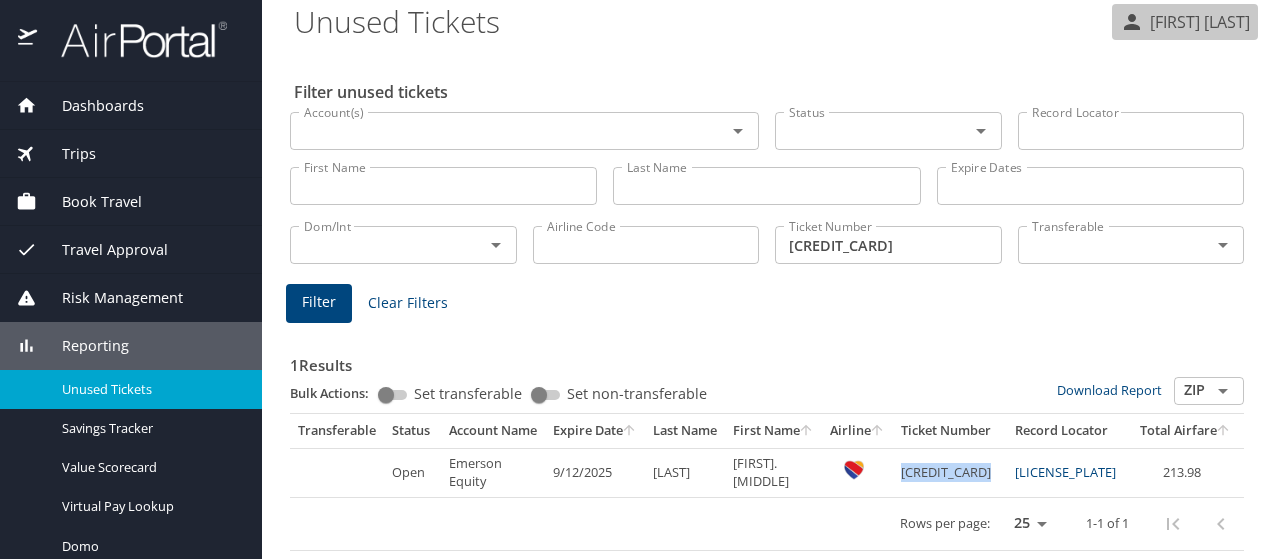 click on "[FIRST] [LAST]" at bounding box center (1197, 22) 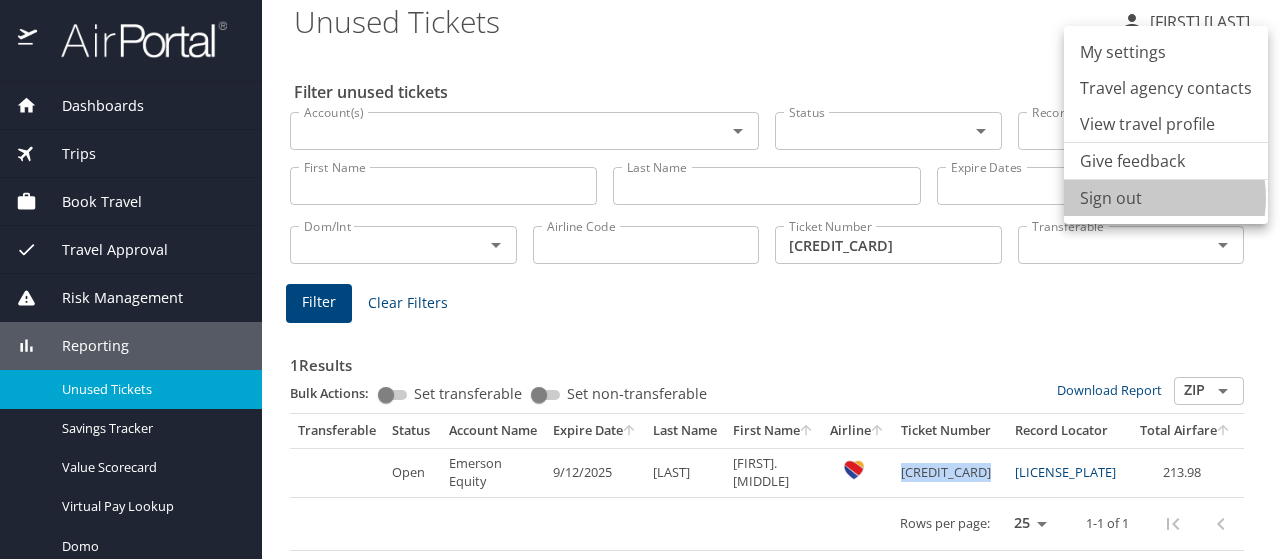 click on "Sign out" at bounding box center (1166, 198) 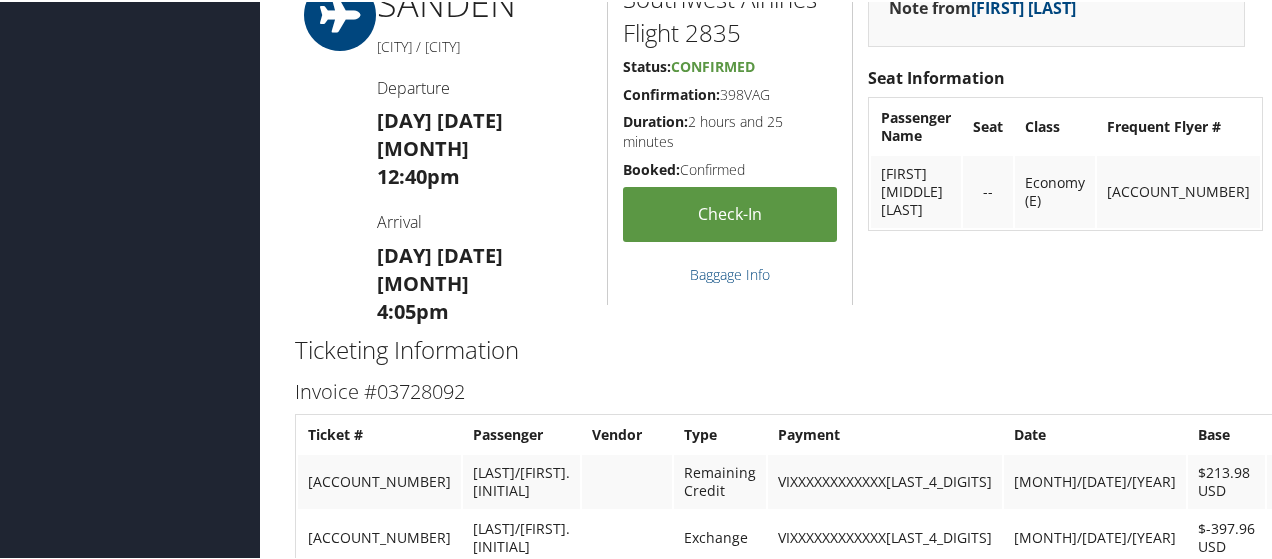 scroll, scrollTop: 800, scrollLeft: 0, axis: vertical 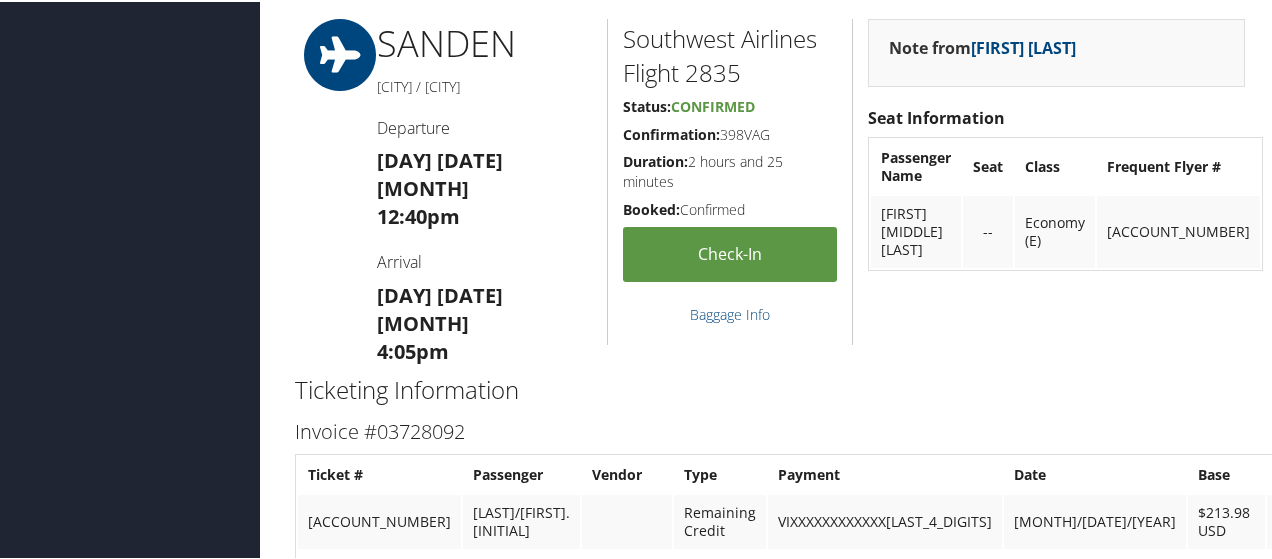 drag, startPoint x: 774, startPoint y: 133, endPoint x: 720, endPoint y: 131, distance: 54.037025 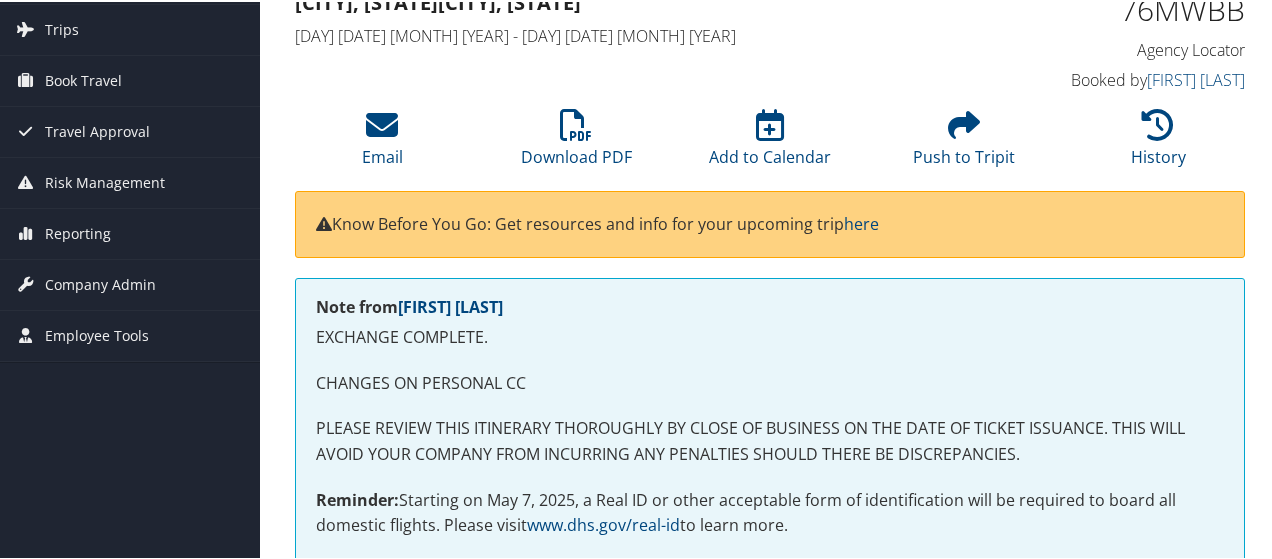 scroll, scrollTop: 0, scrollLeft: 0, axis: both 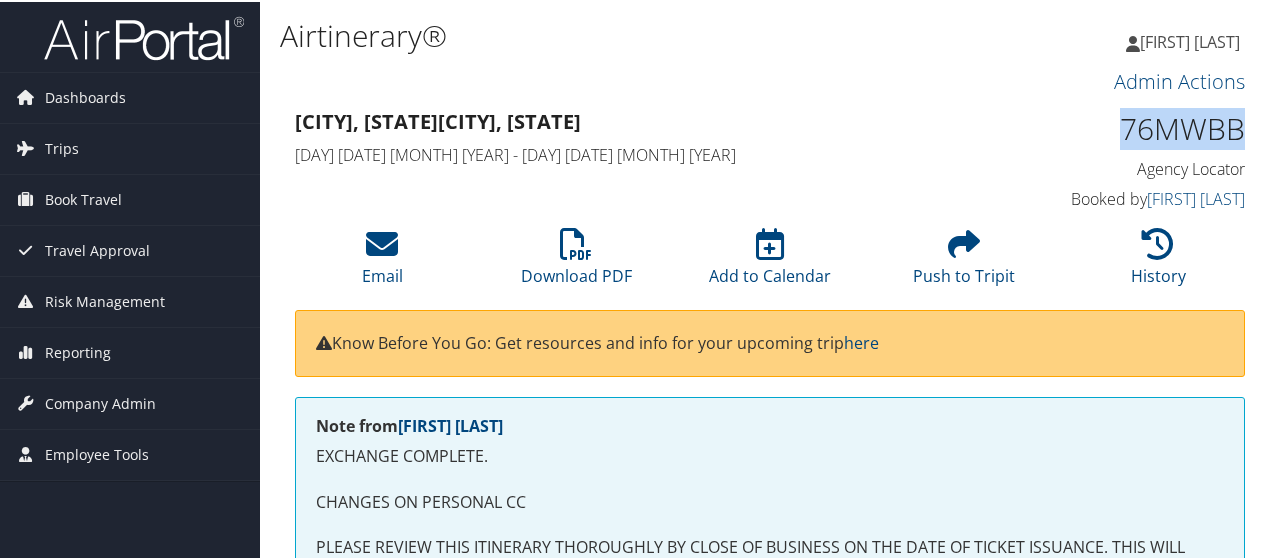 drag, startPoint x: 1101, startPoint y: 125, endPoint x: 1232, endPoint y: 127, distance: 131.01526 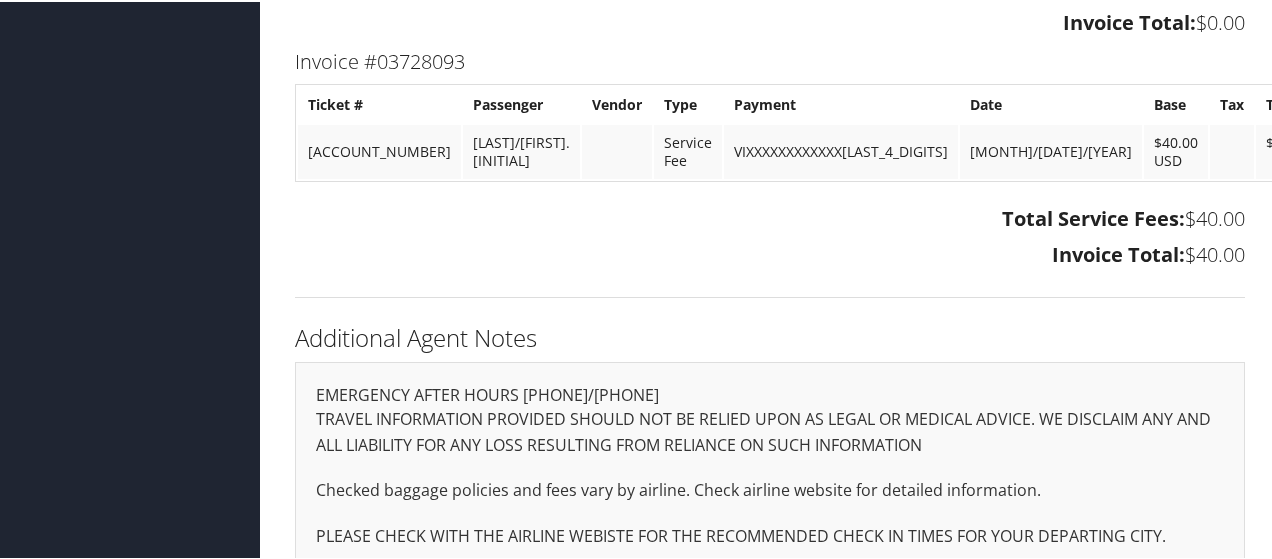 scroll, scrollTop: 1606, scrollLeft: 0, axis: vertical 